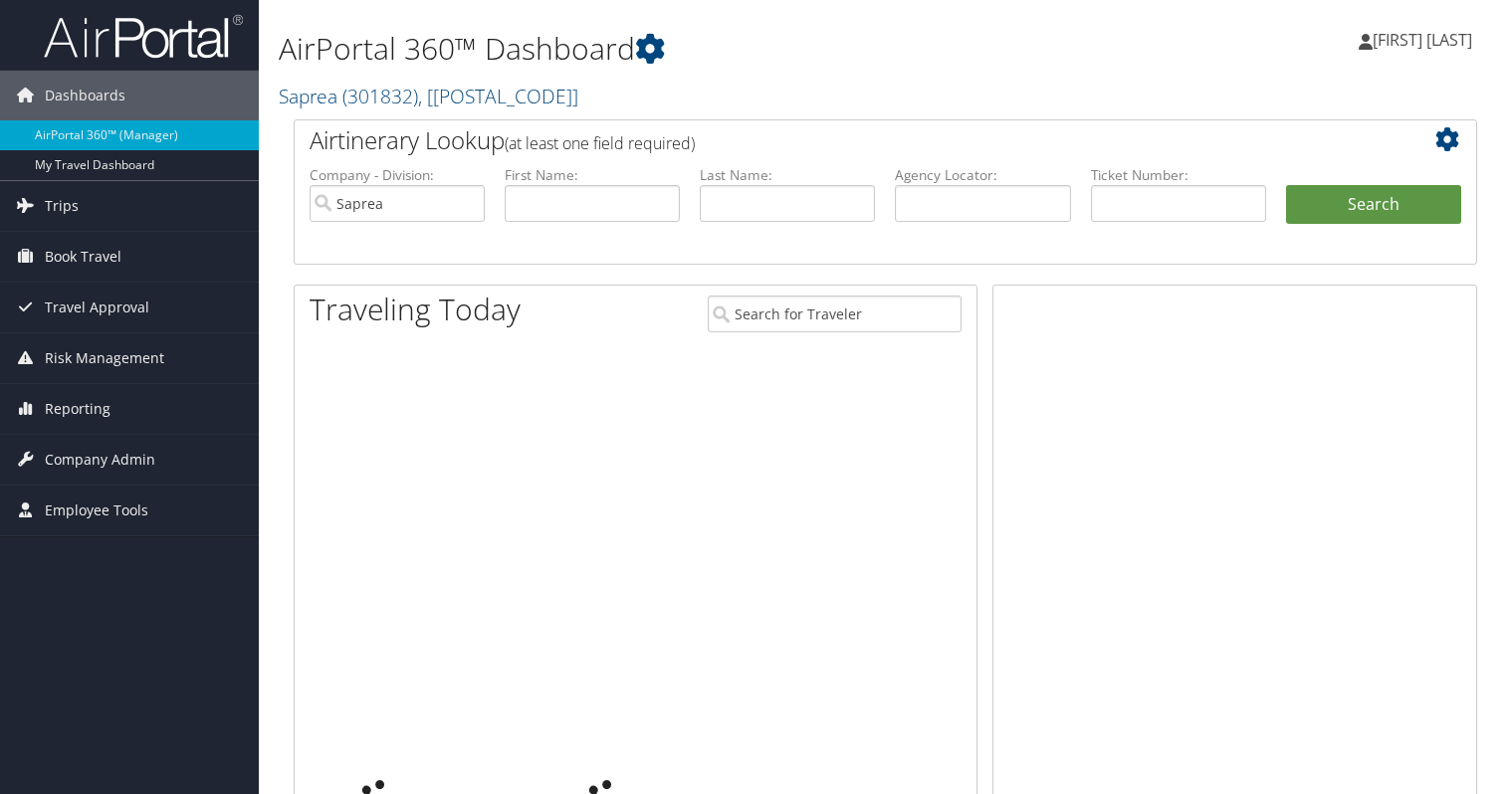 scroll, scrollTop: 0, scrollLeft: 0, axis: both 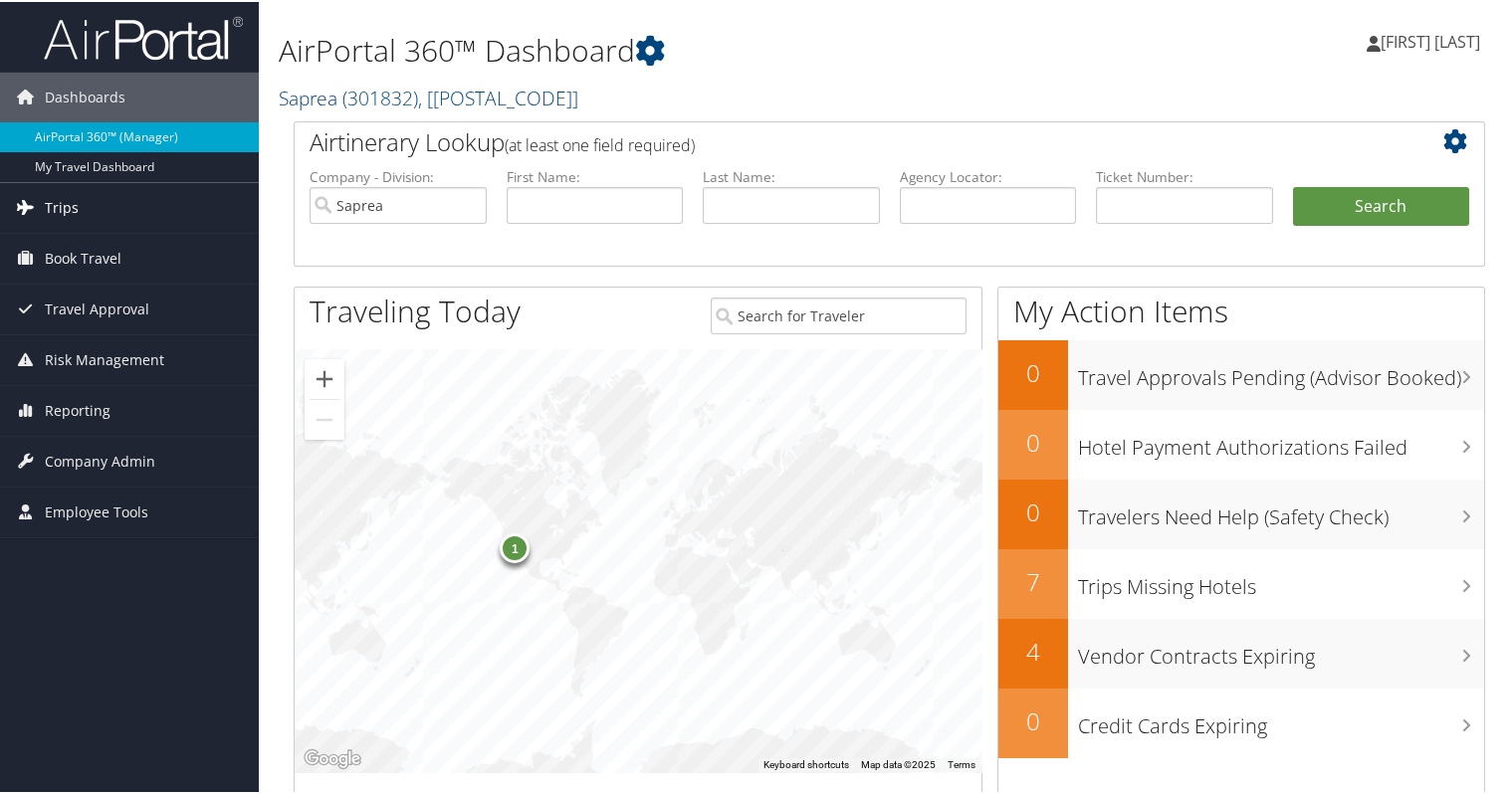 click on "Trips" at bounding box center [62, 206] 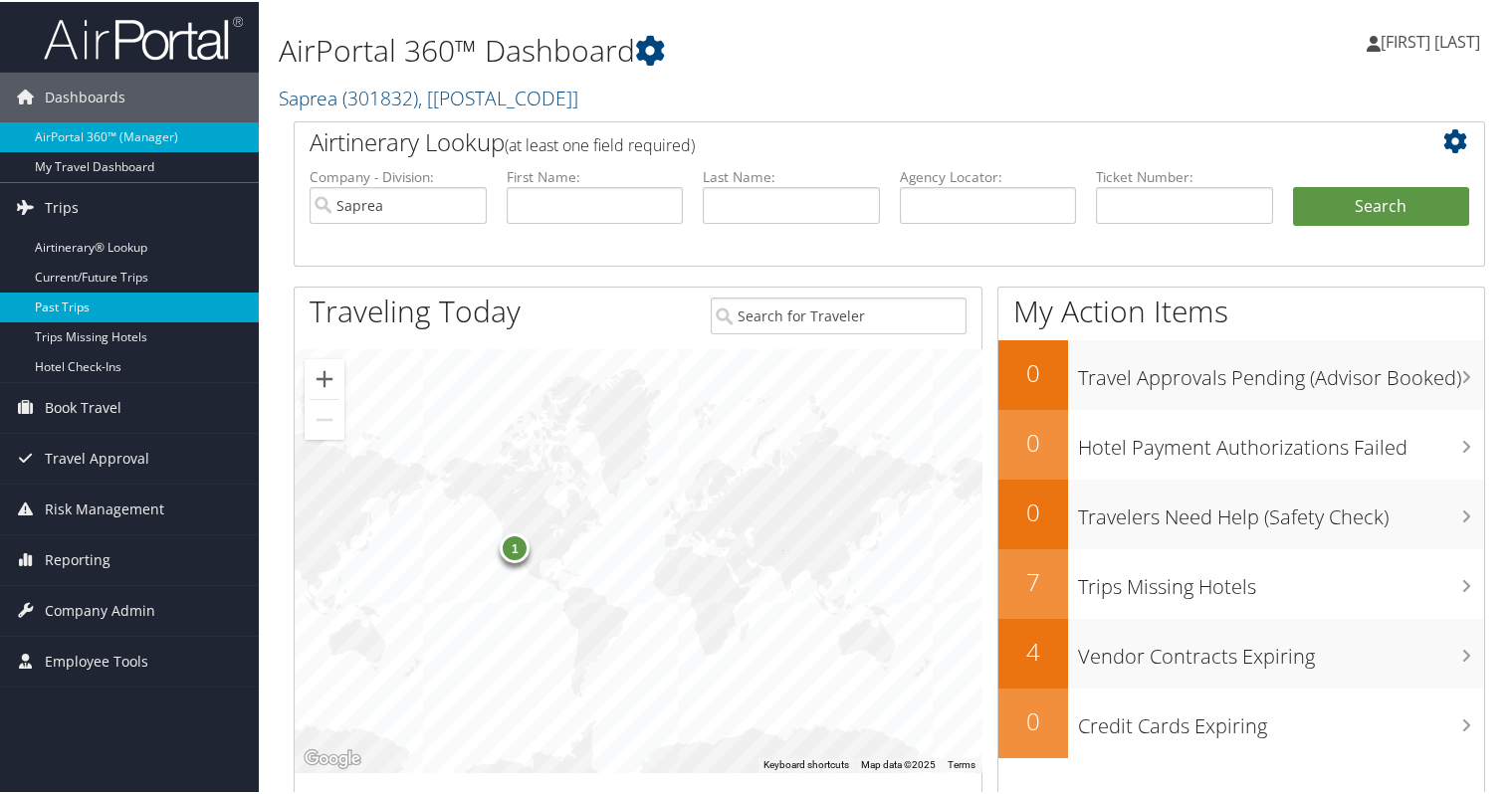 click on "Past Trips" at bounding box center (129, 305) 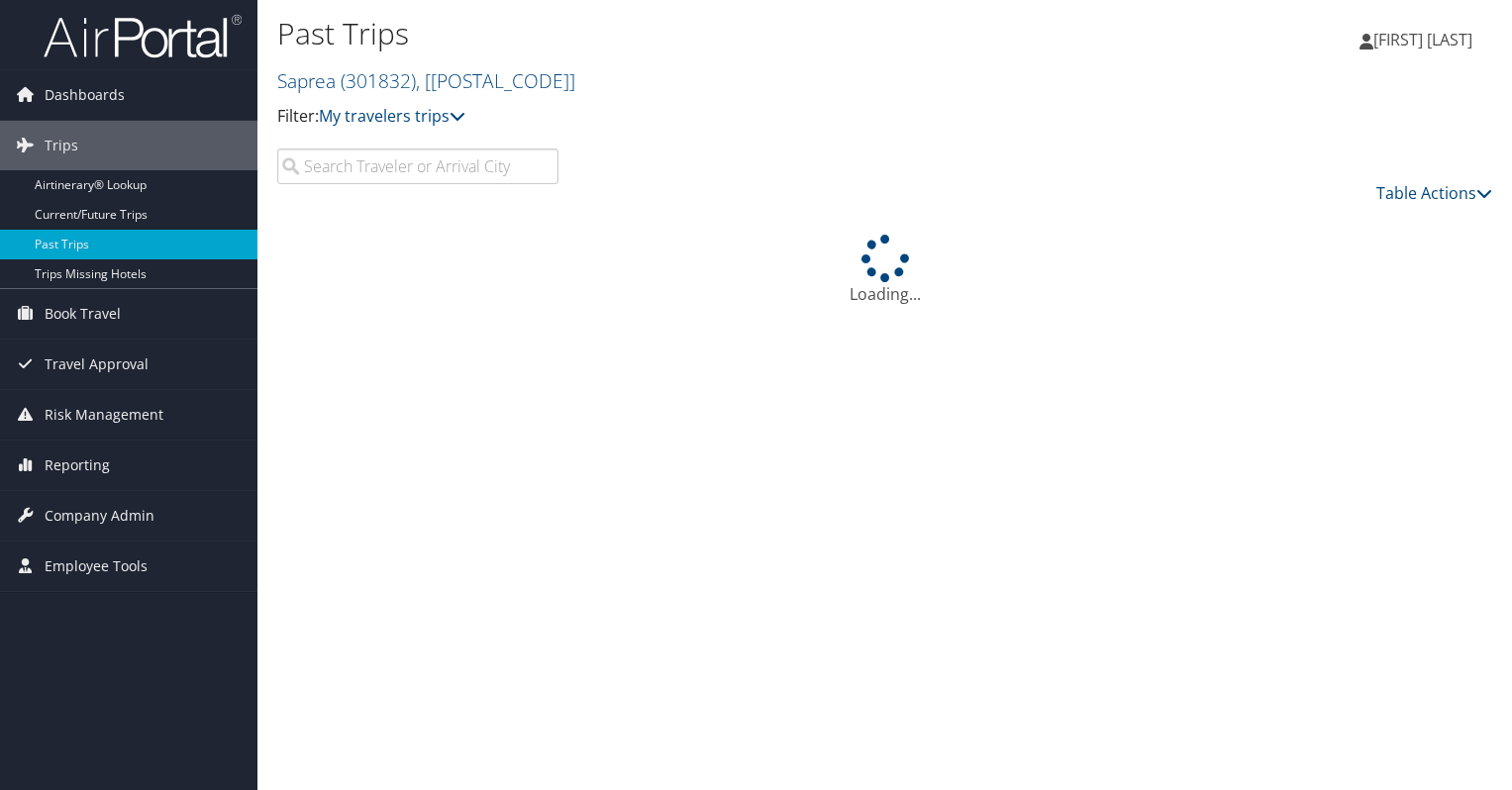 scroll, scrollTop: 0, scrollLeft: 0, axis: both 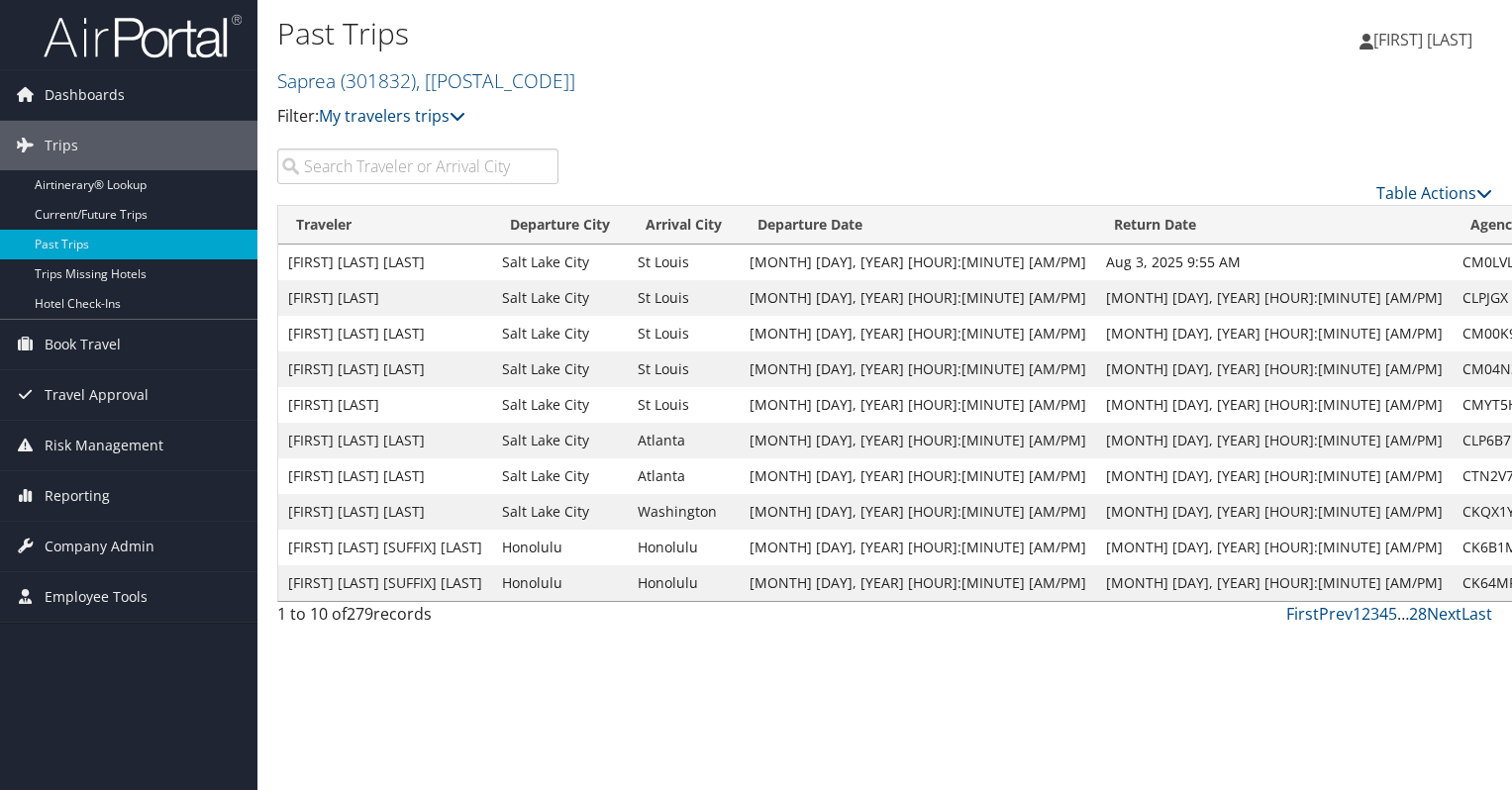 click on "View" at bounding box center [1619, 261] 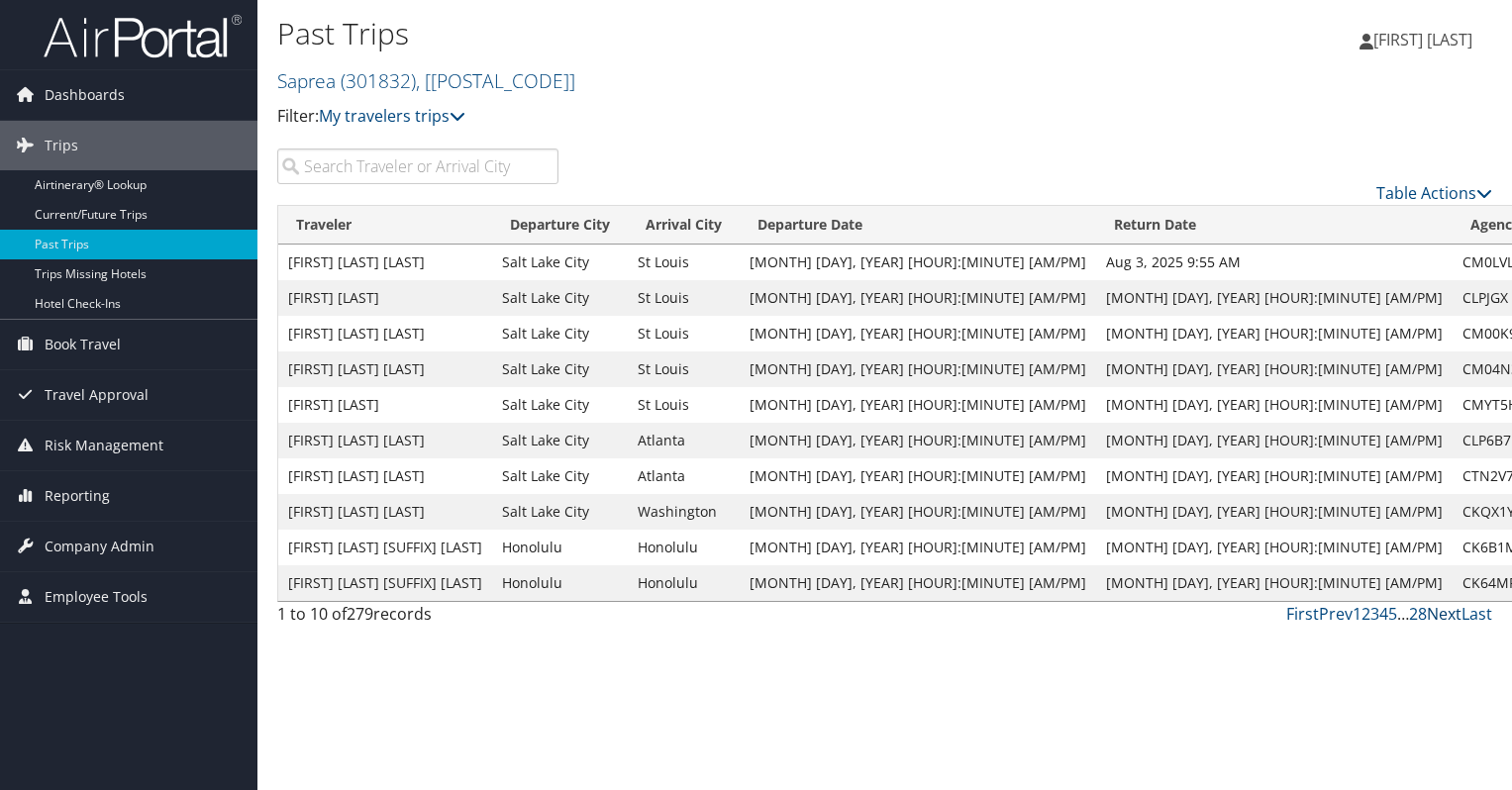 click on "Next" at bounding box center [1444, 614] 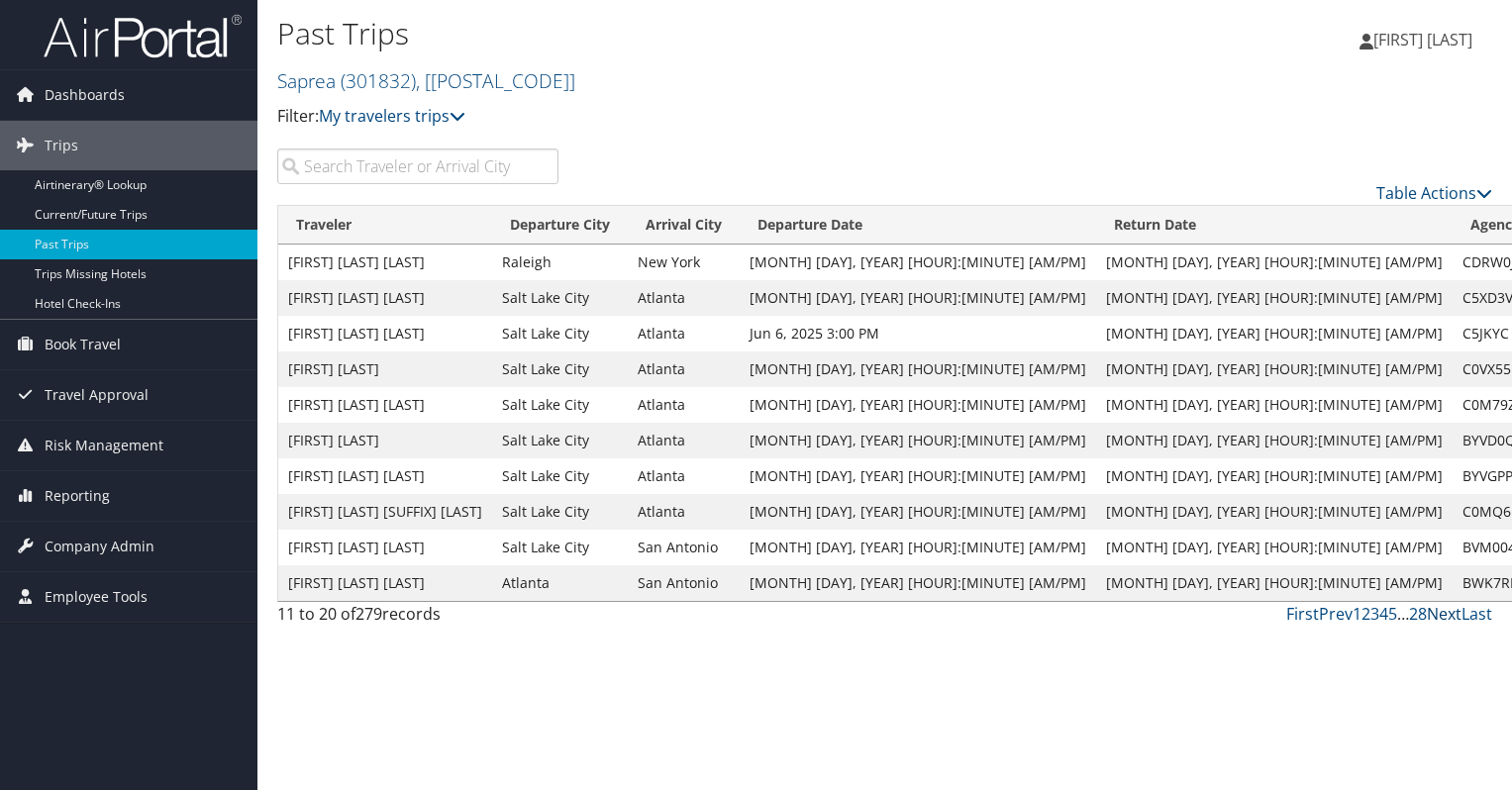 click on "Next" at bounding box center [1444, 614] 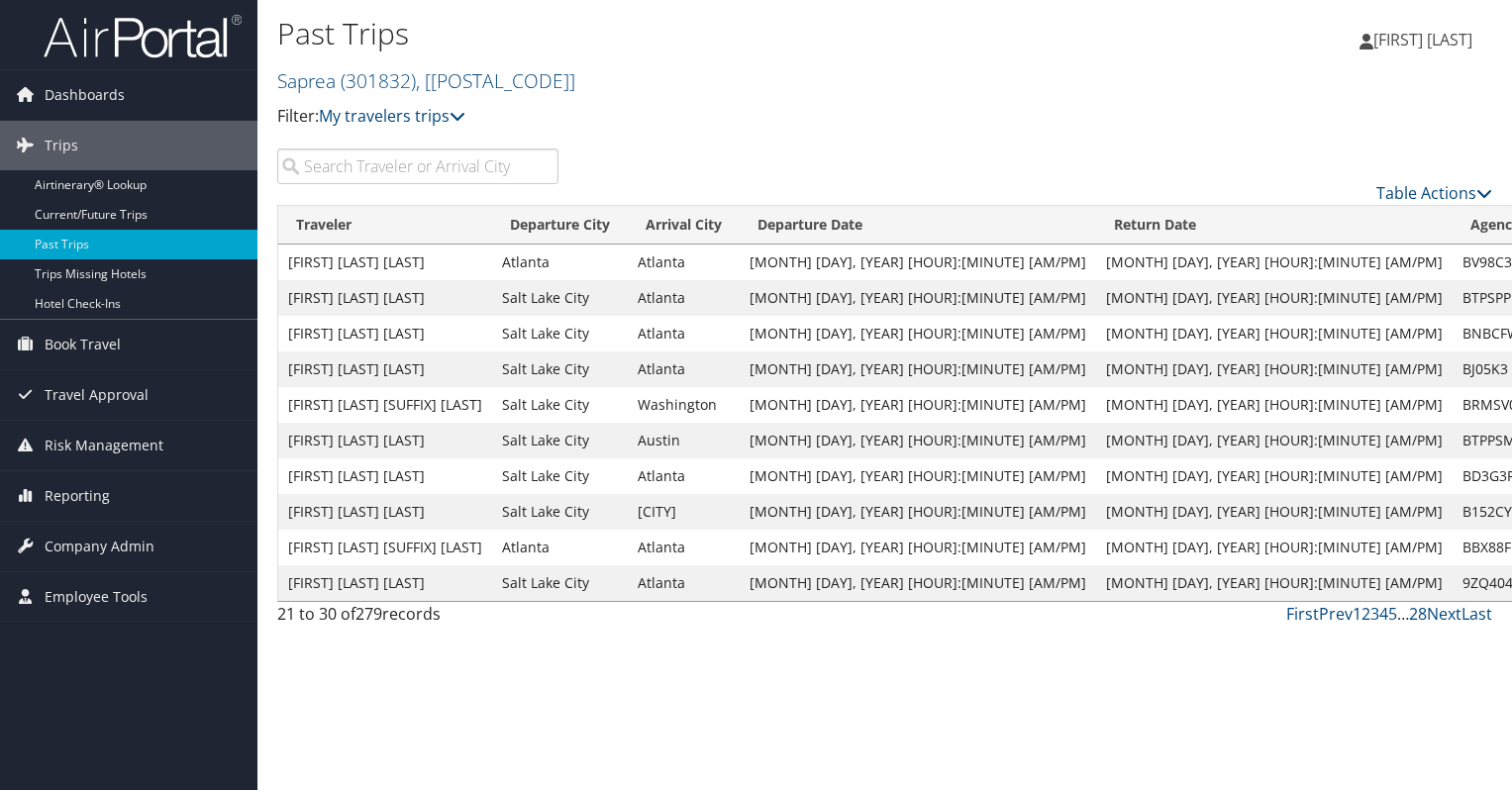 click on "1" at bounding box center [1357, 614] 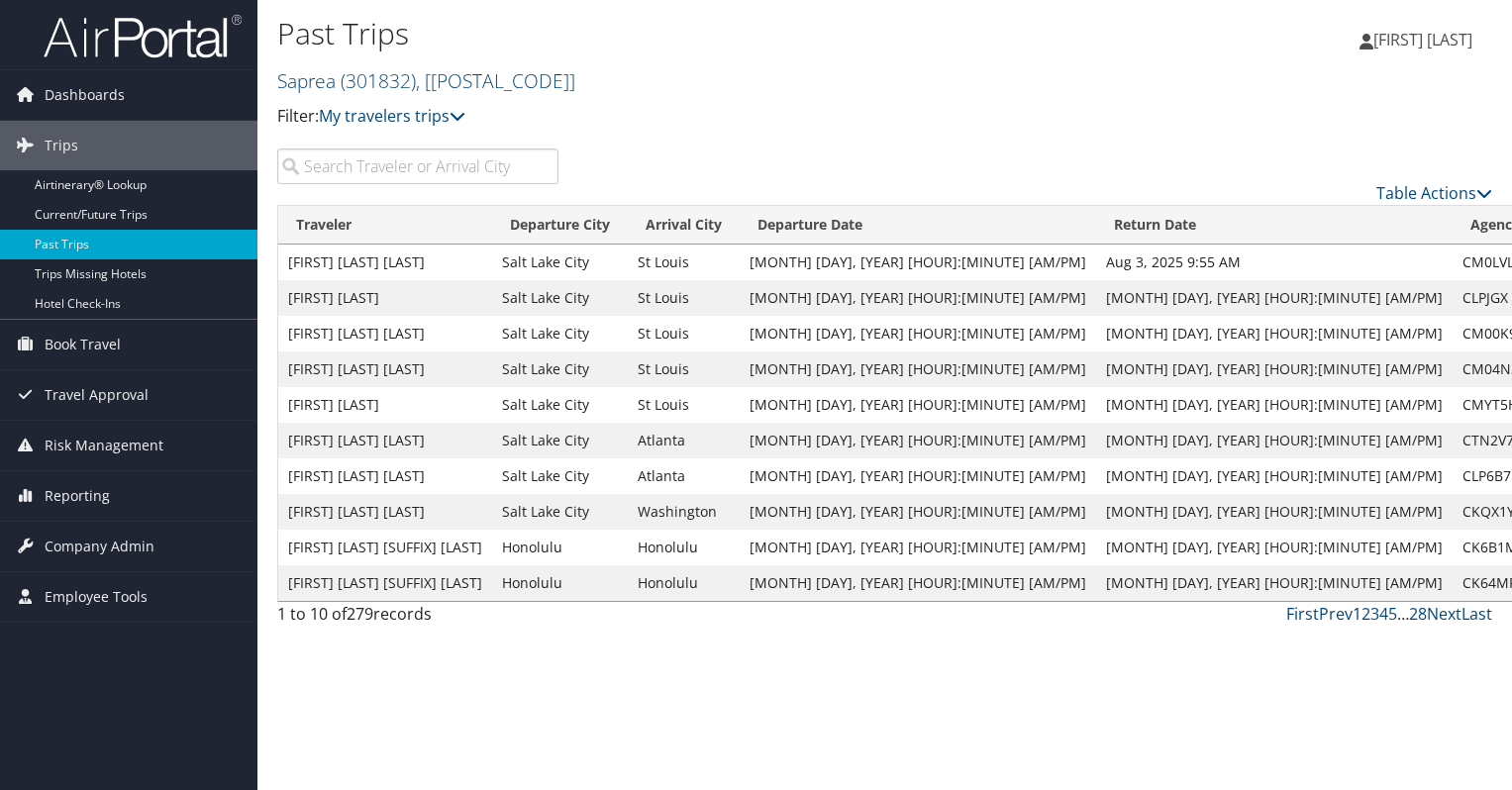 click on "1" at bounding box center [1357, 614] 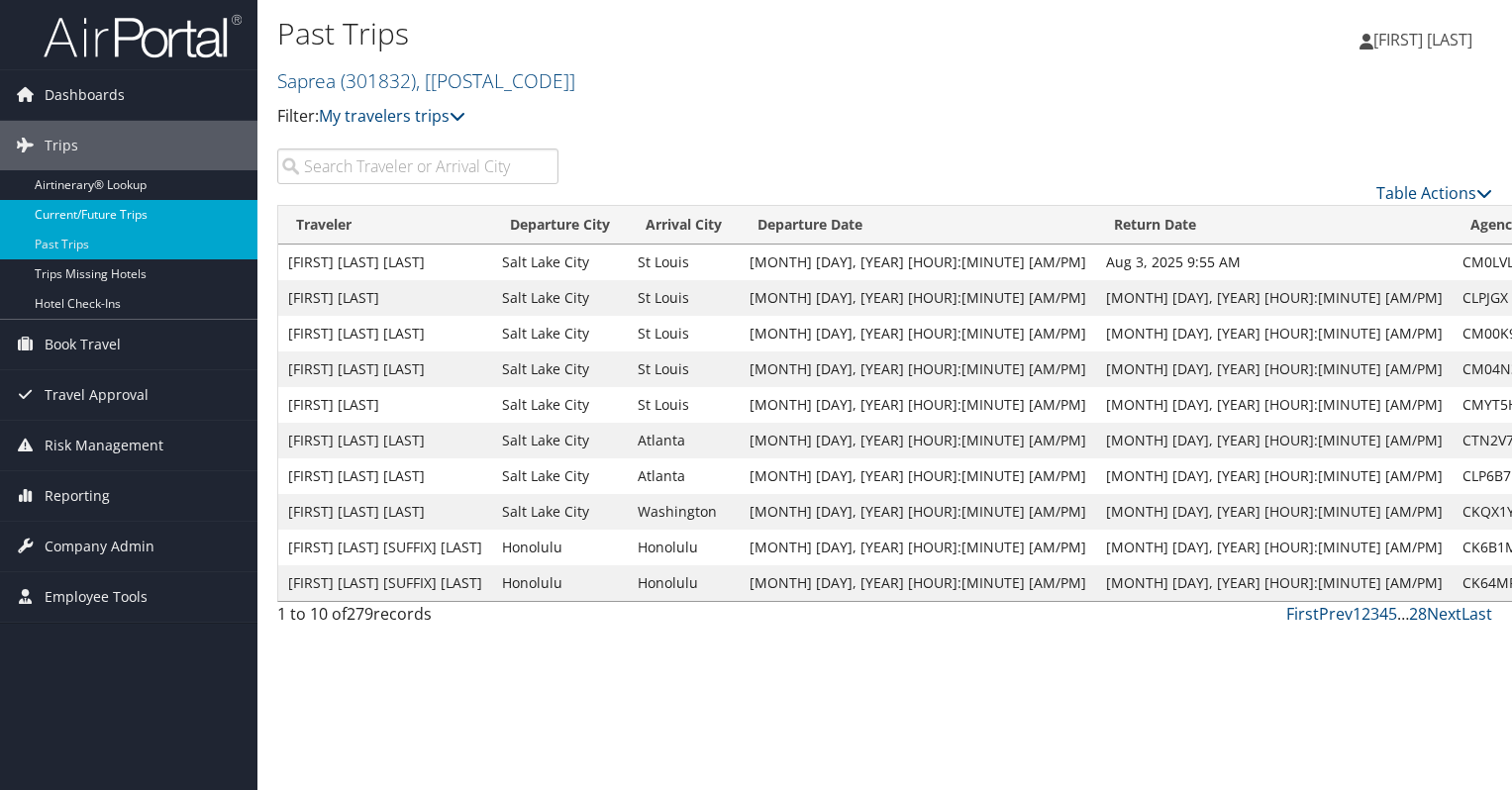 click on "Current/Future Trips" at bounding box center (129, 215) 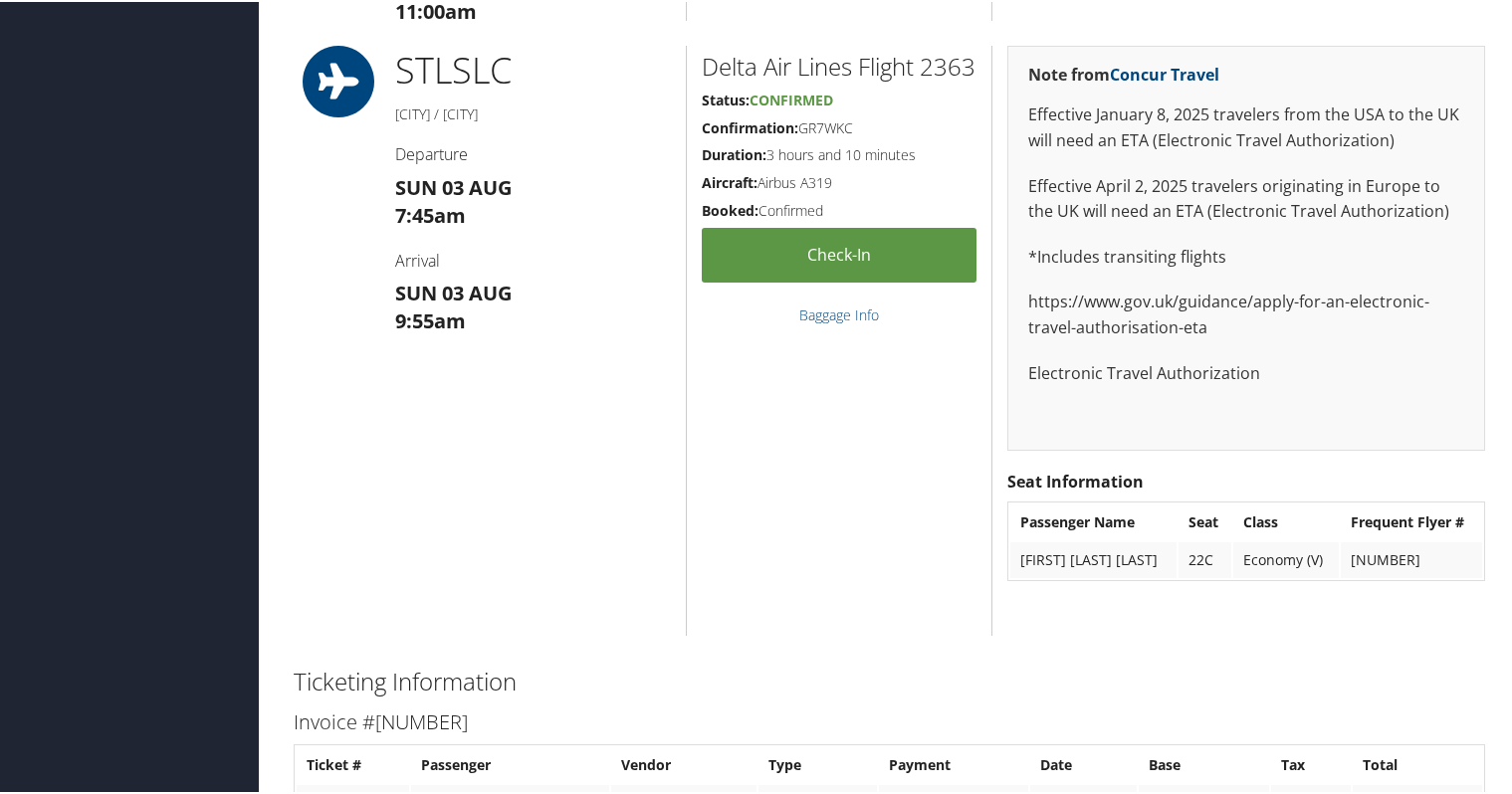 scroll, scrollTop: 1642, scrollLeft: 0, axis: vertical 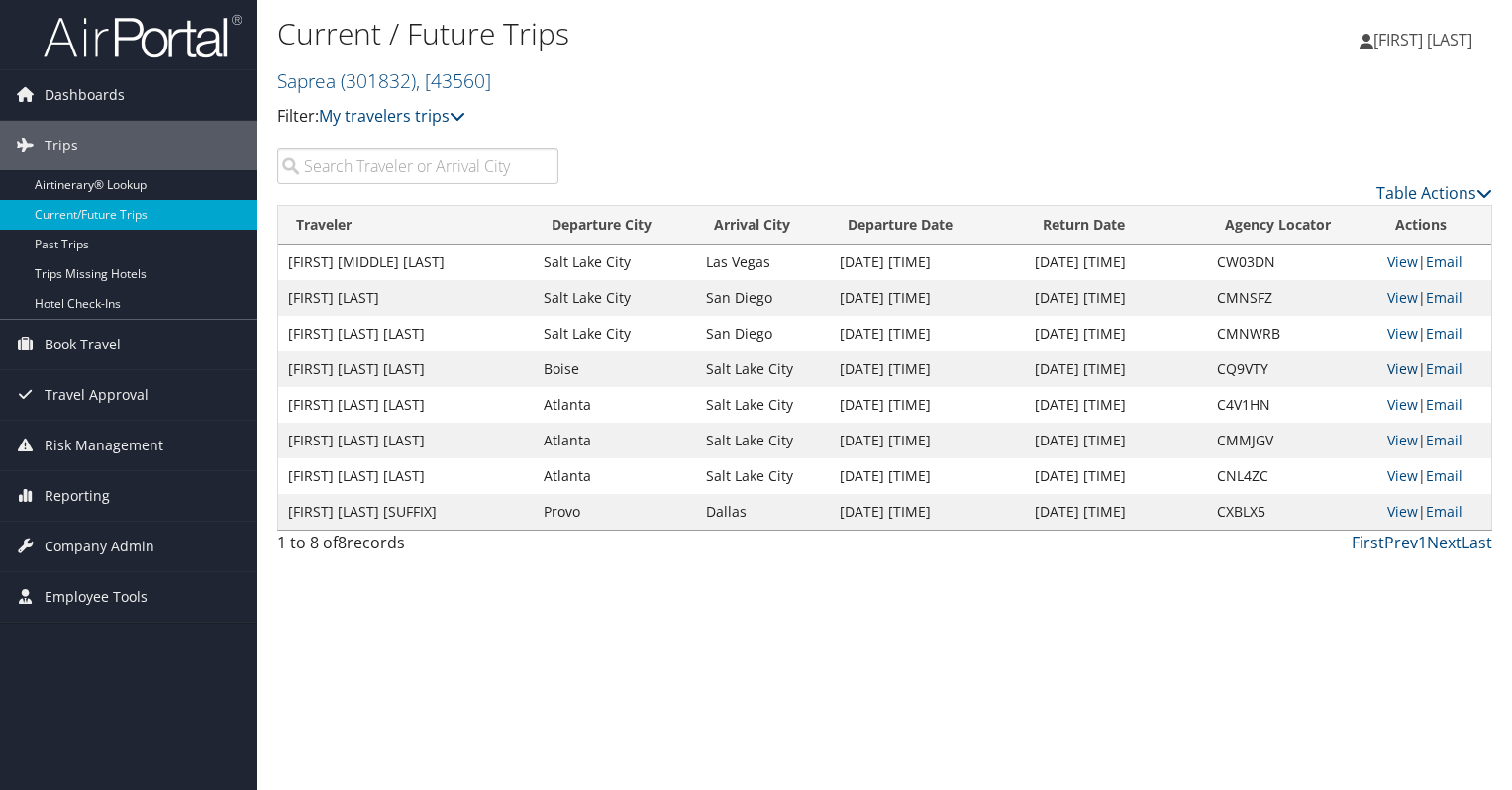 click on "View" at bounding box center (1402, 368) 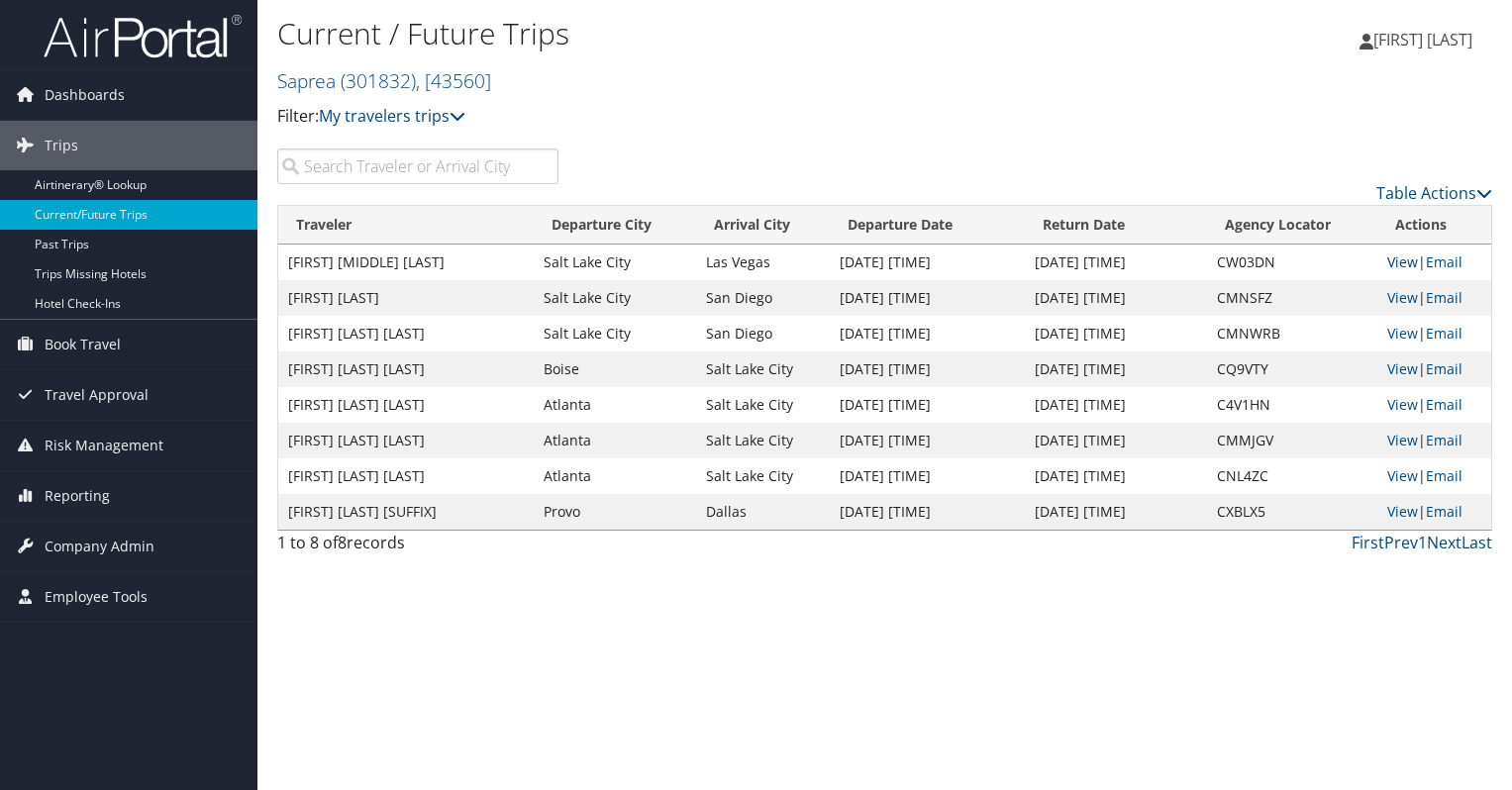 click on "View" at bounding box center [1402, 261] 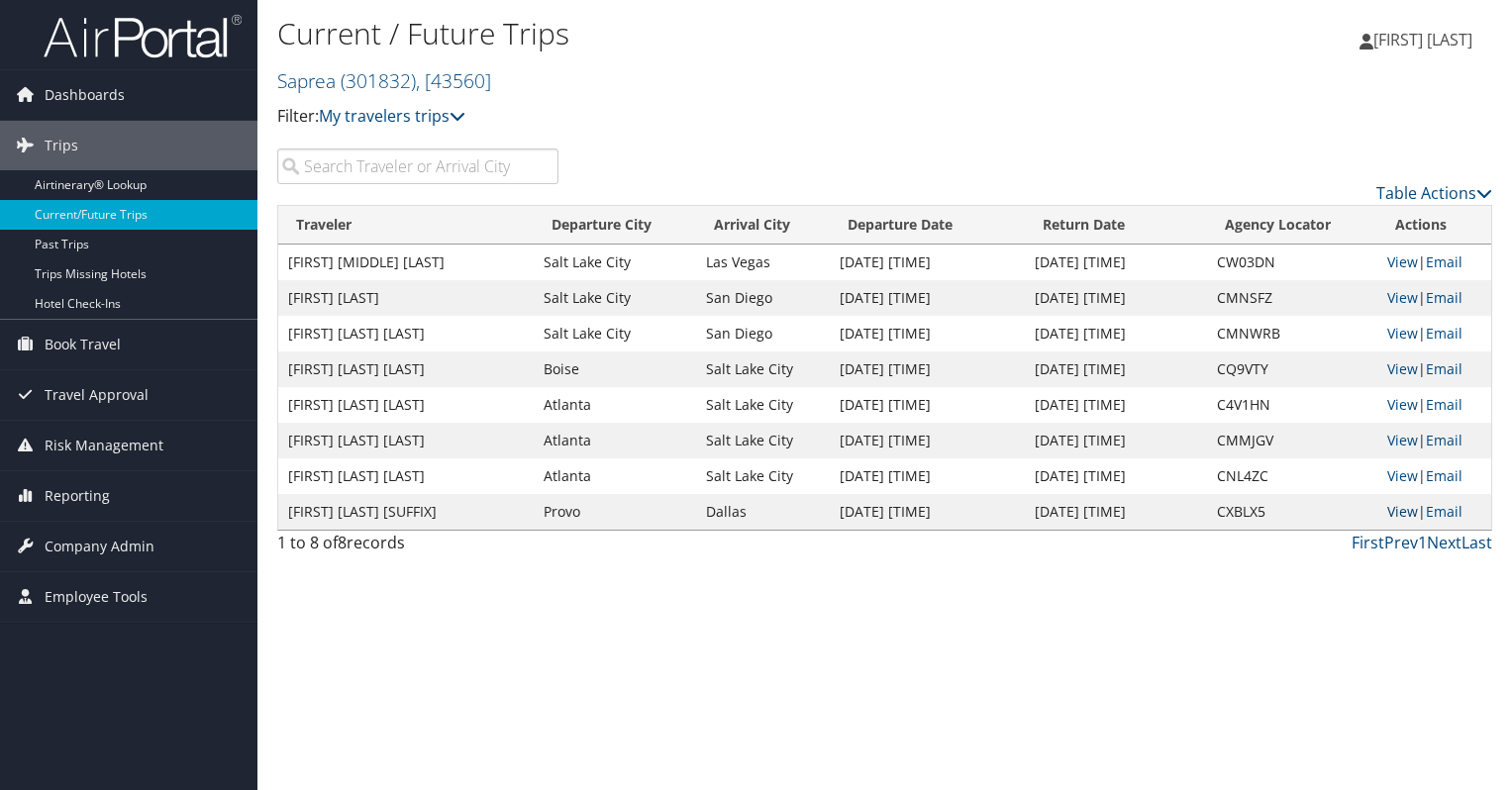 click on "View" at bounding box center (1402, 511) 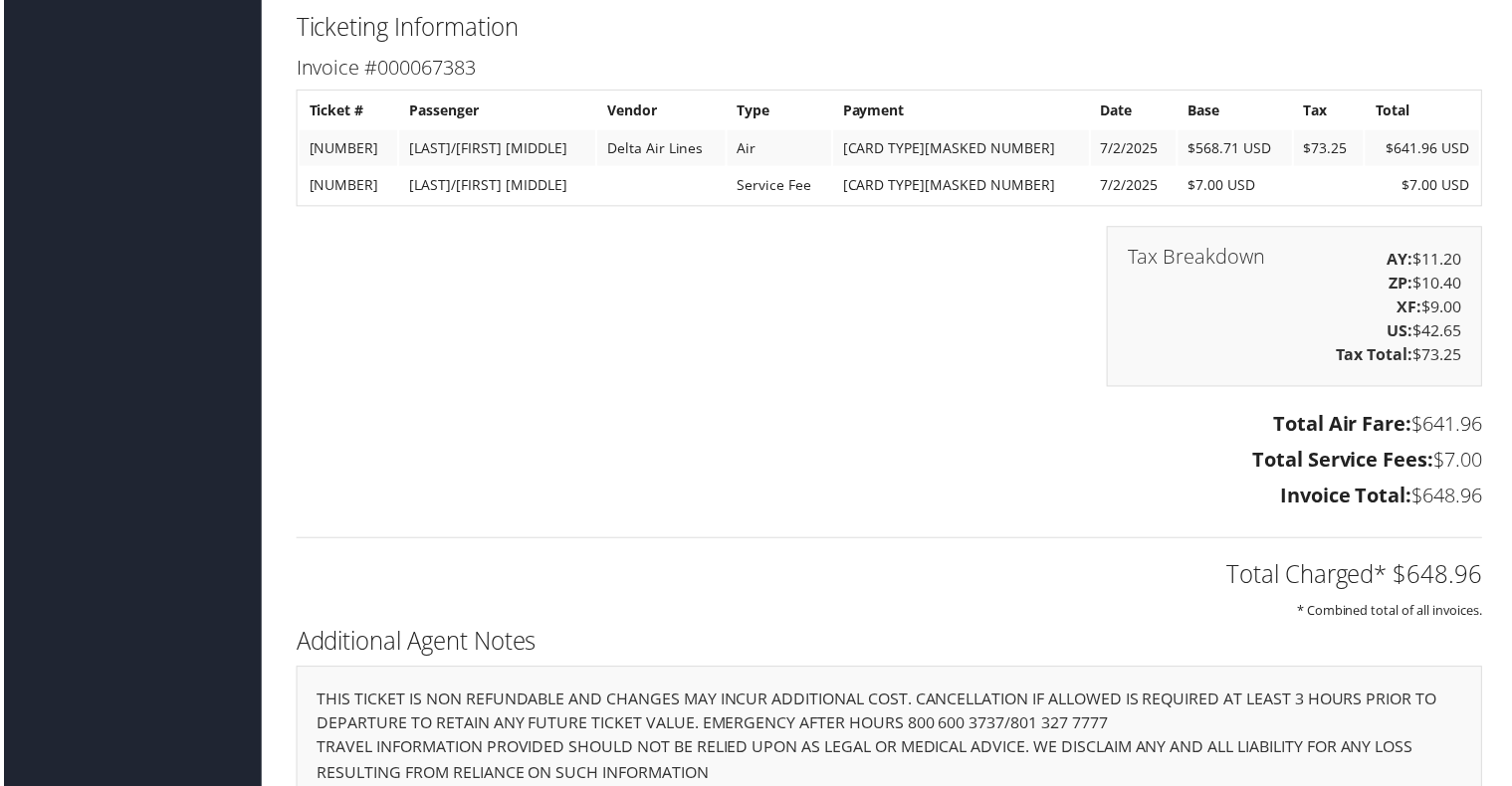 scroll, scrollTop: 2245, scrollLeft: 0, axis: vertical 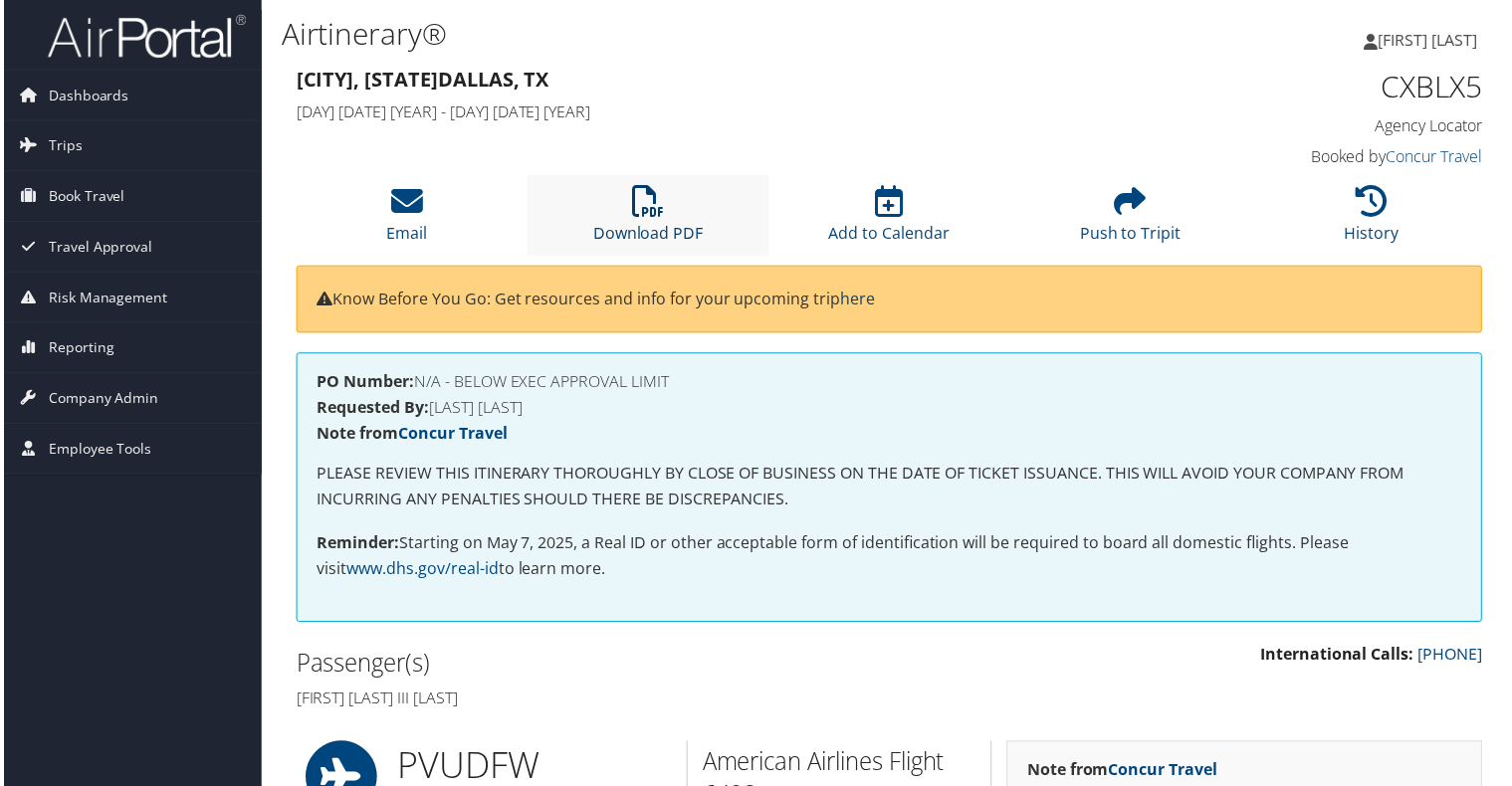 click at bounding box center [647, 202] 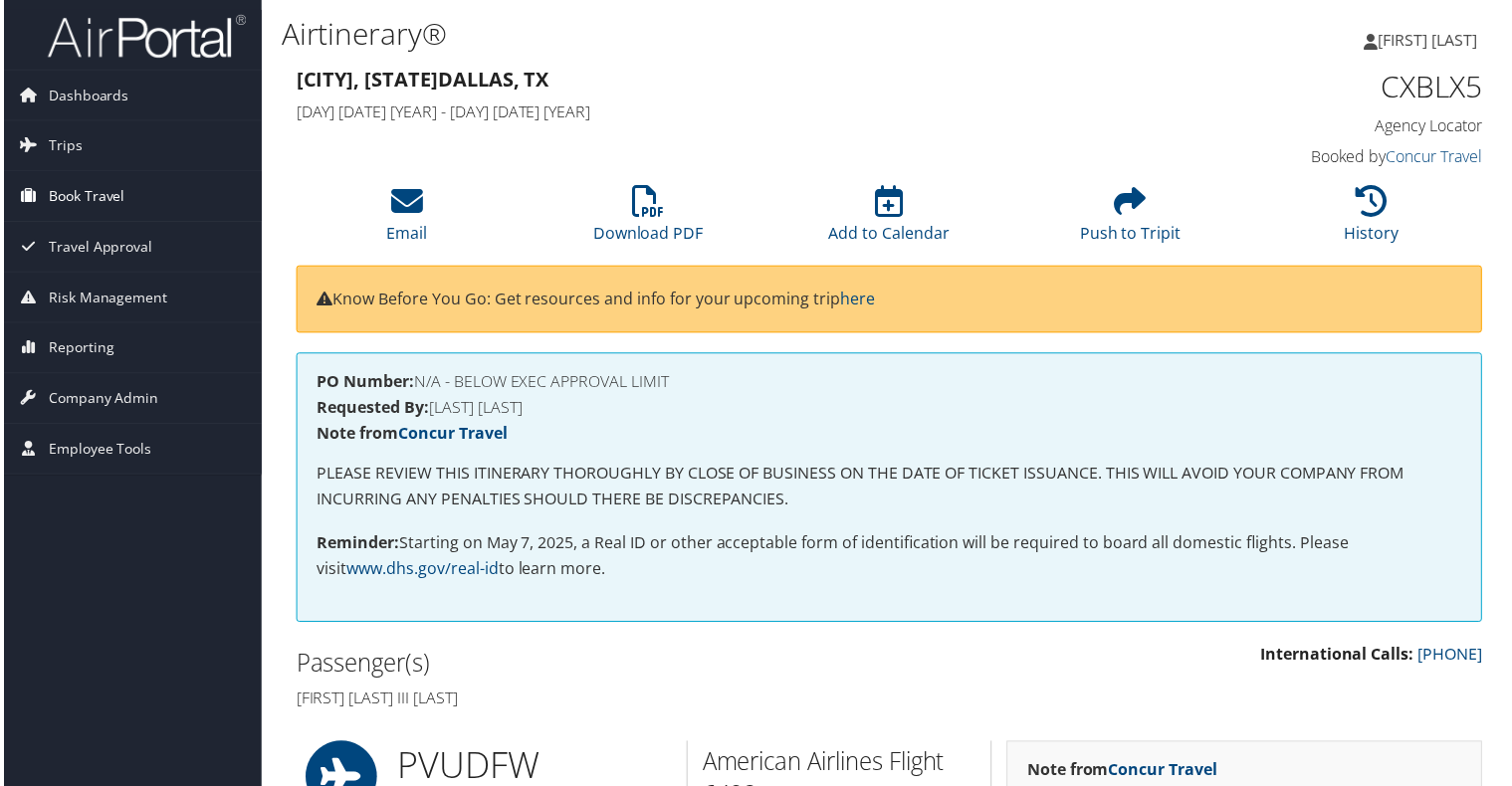 click on "Book Travel" at bounding box center (83, 197) 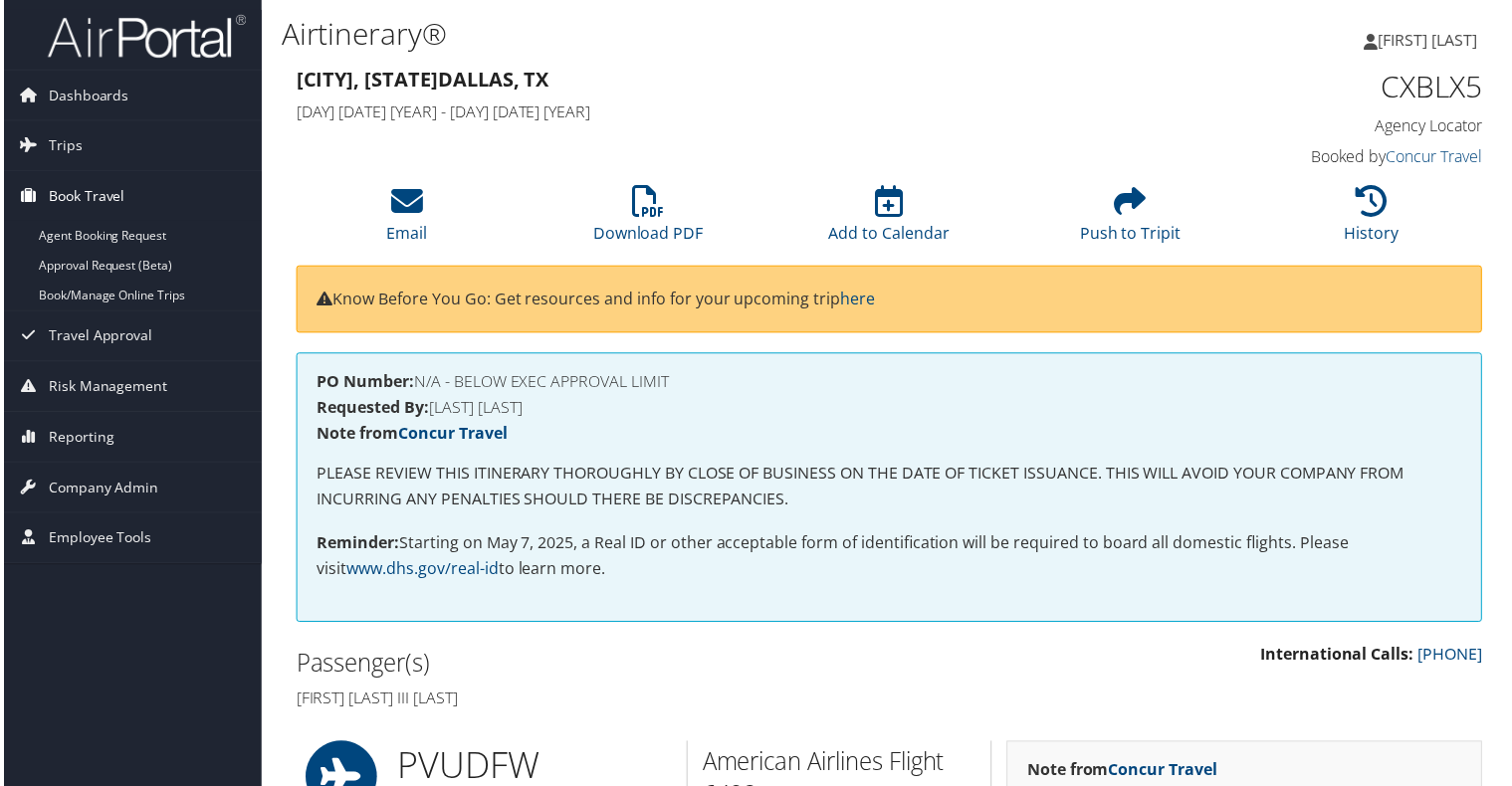 scroll, scrollTop: 0, scrollLeft: 1, axis: horizontal 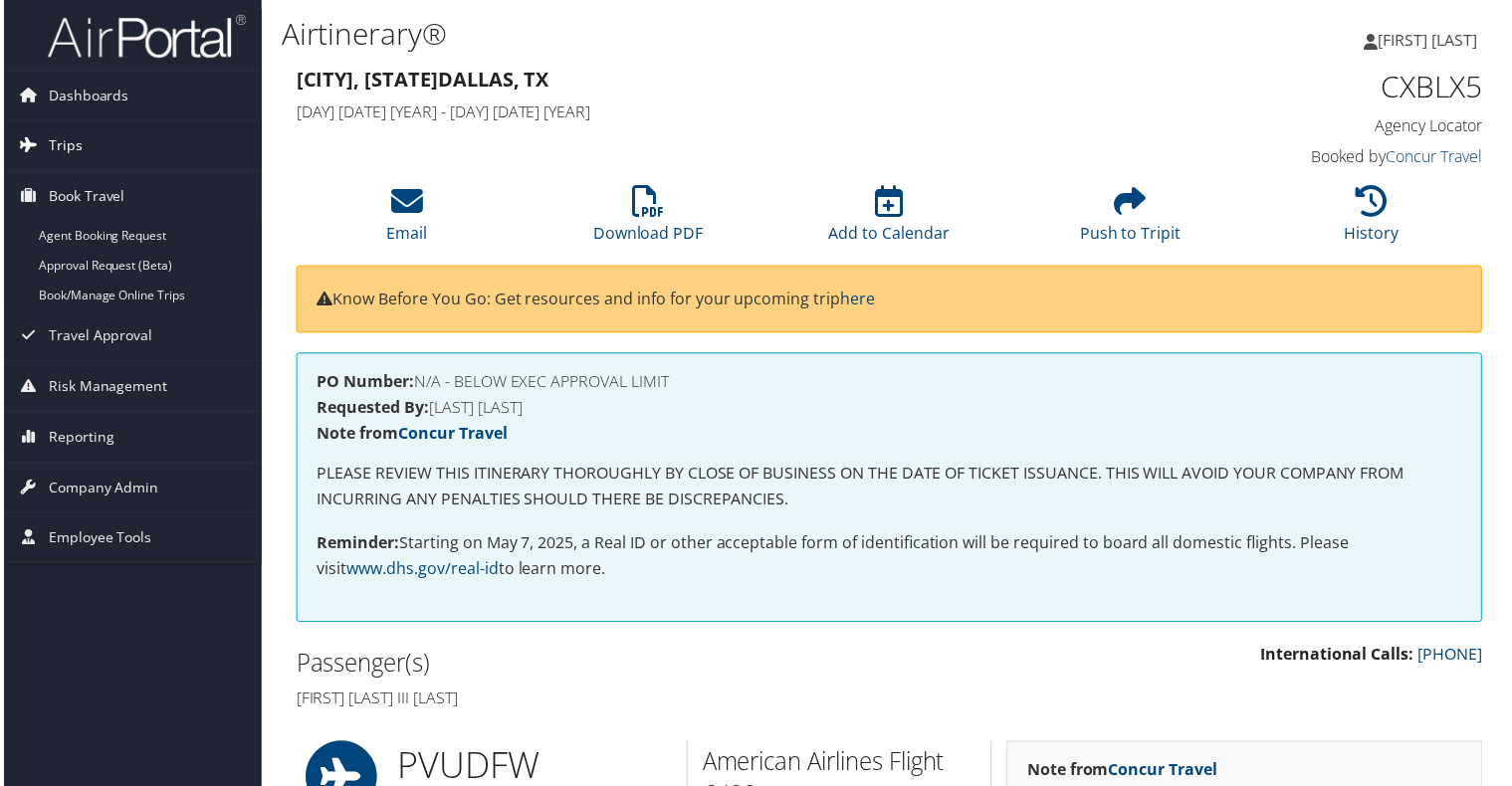 click on "Trips" at bounding box center (62, 146) 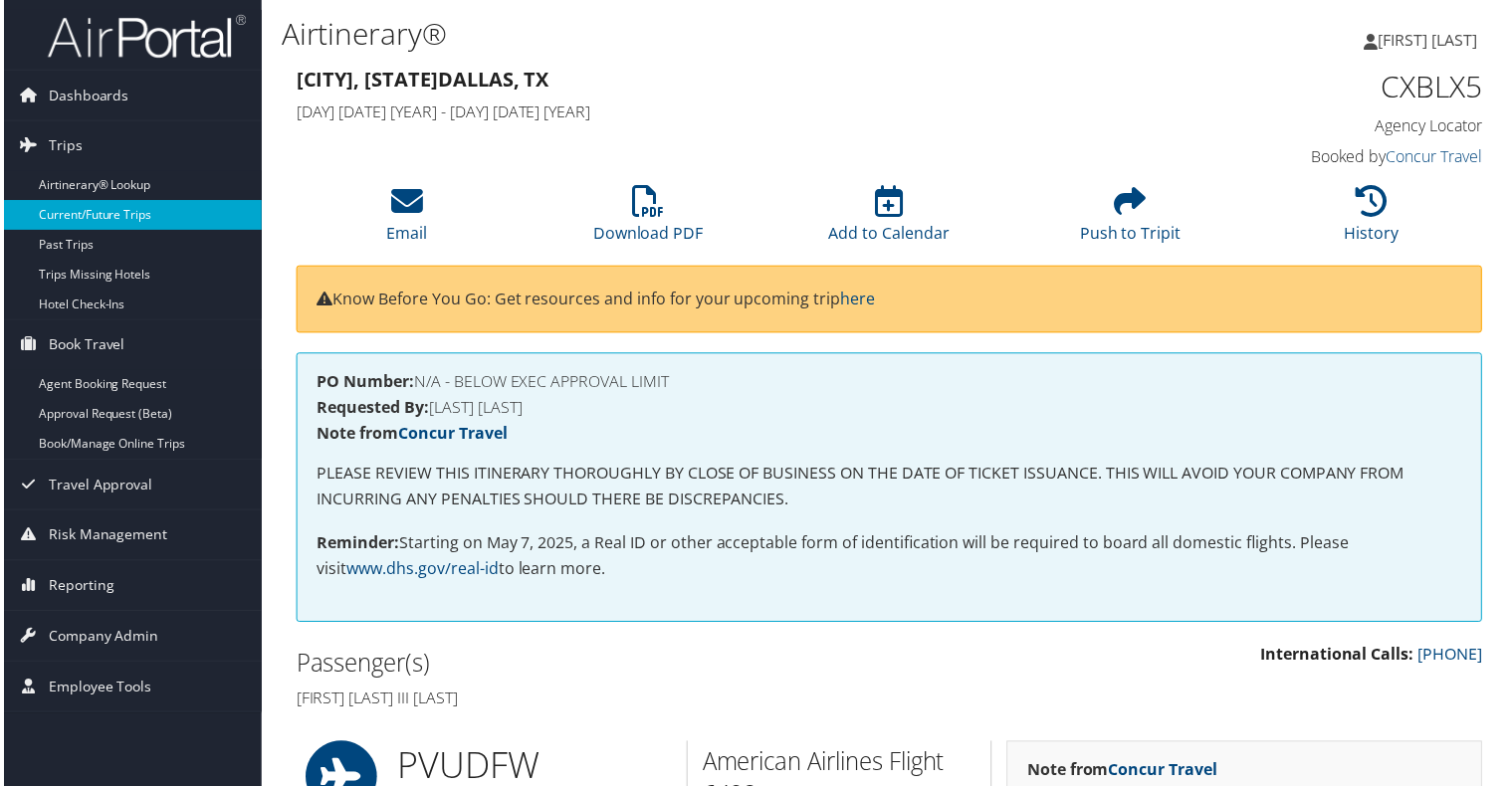 click on "Current/Future Trips" at bounding box center (129, 216) 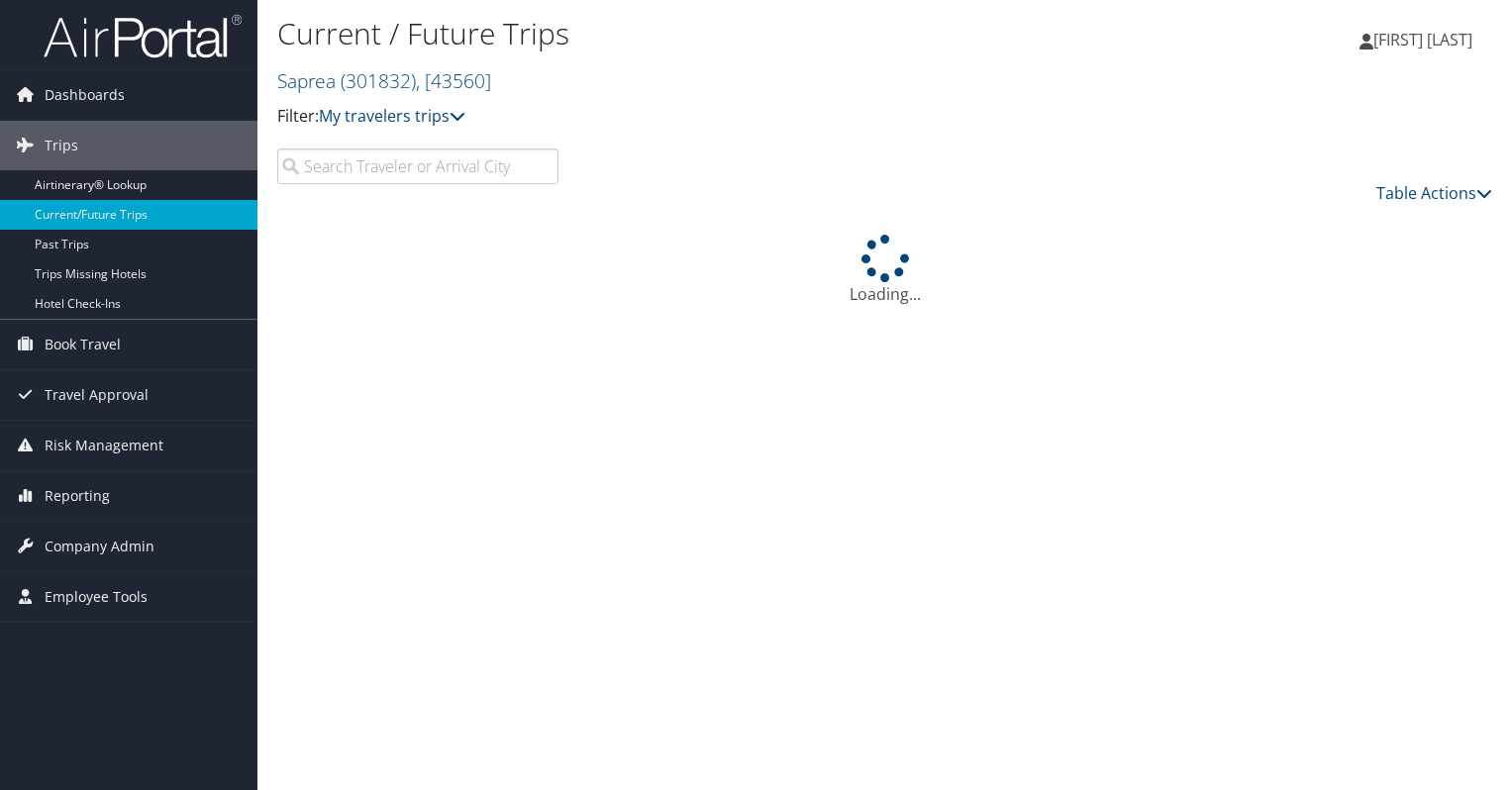 scroll, scrollTop: 0, scrollLeft: 0, axis: both 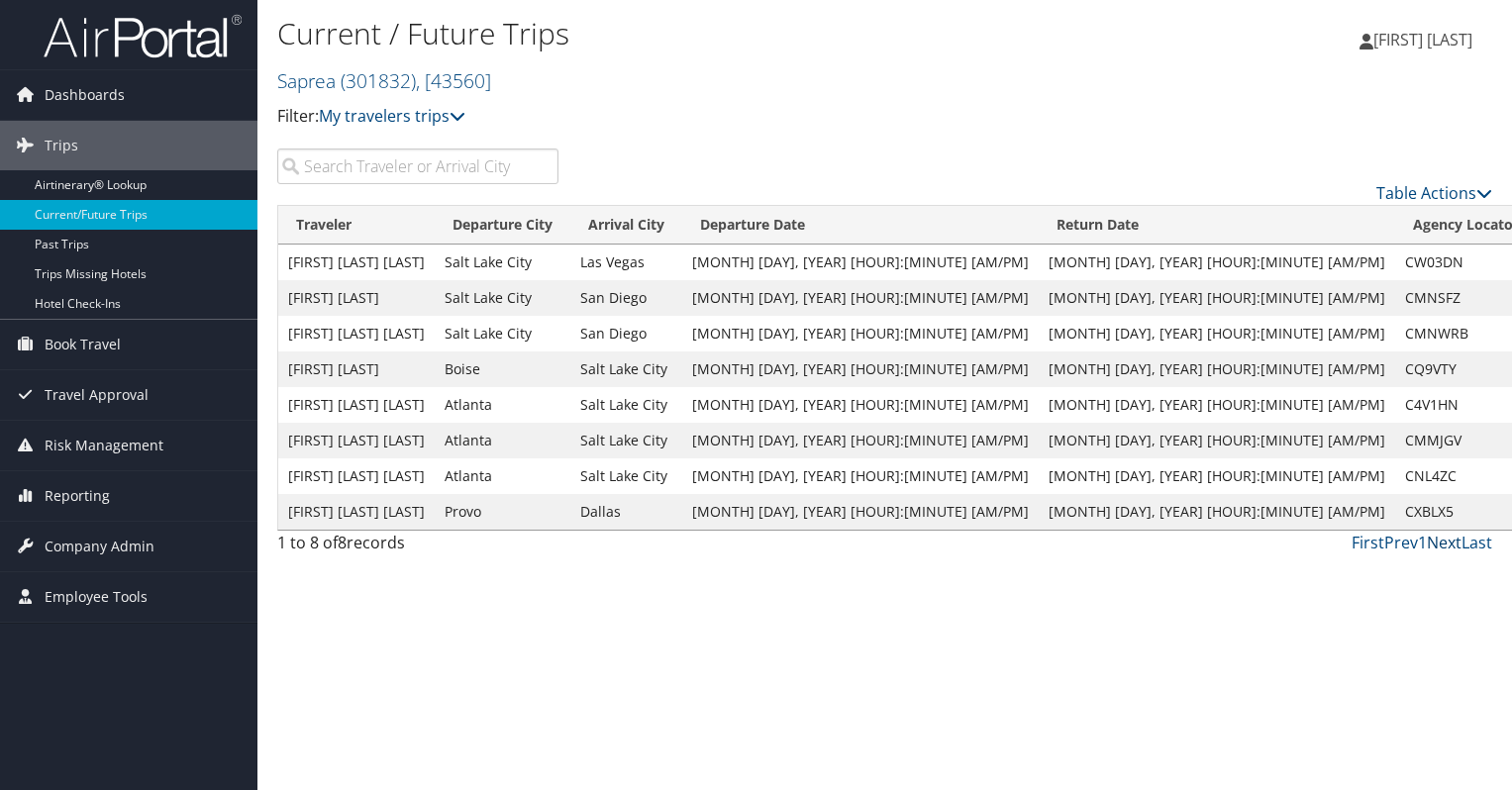 click on "Next" at bounding box center (1444, 543) 